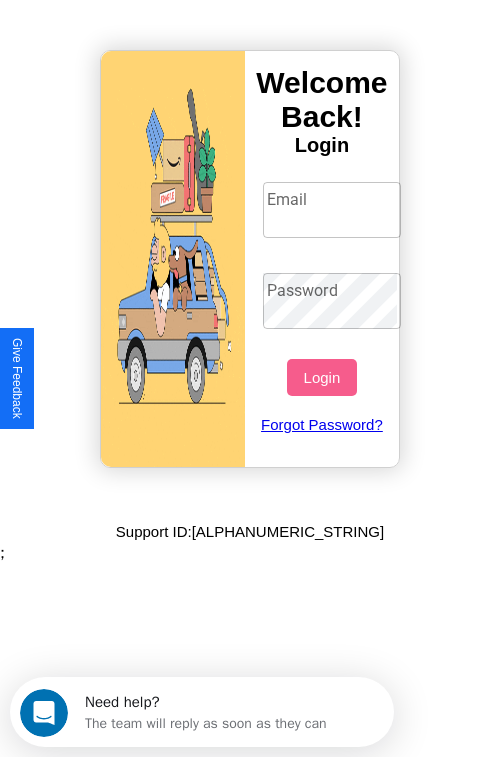 scroll, scrollTop: 0, scrollLeft: 0, axis: both 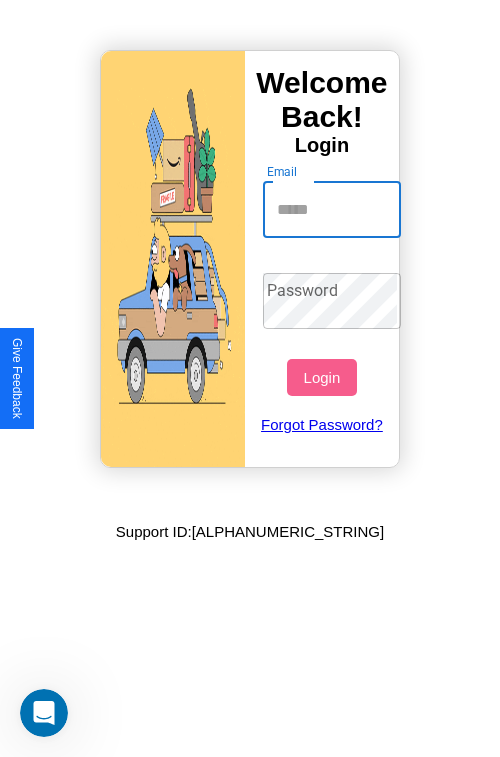 click on "Email" at bounding box center [332, 210] 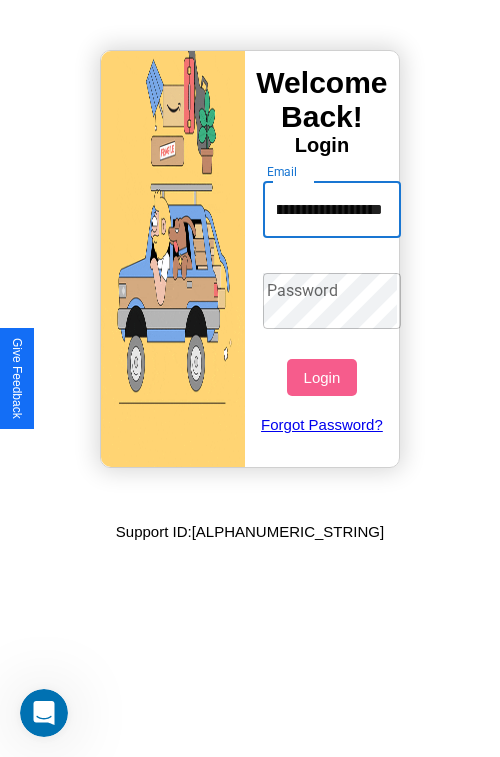 scroll, scrollTop: 0, scrollLeft: 110, axis: horizontal 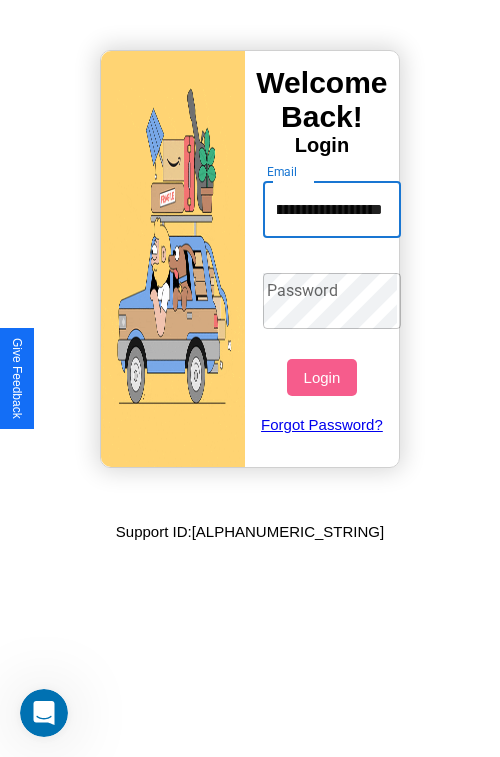 type on "**********" 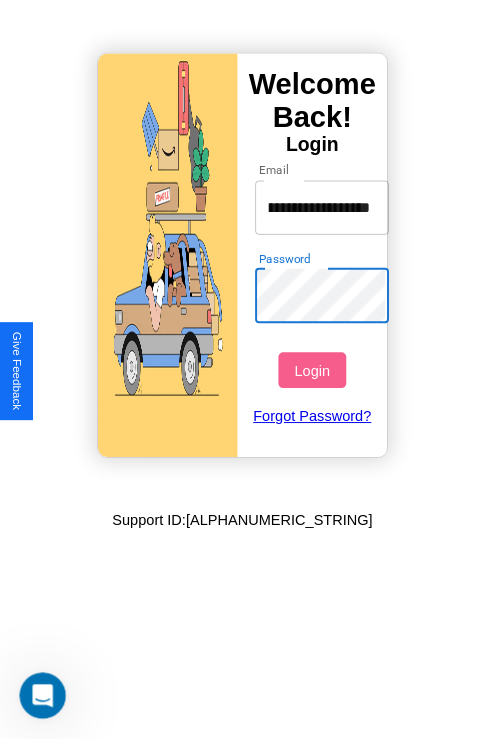 scroll, scrollTop: 0, scrollLeft: 0, axis: both 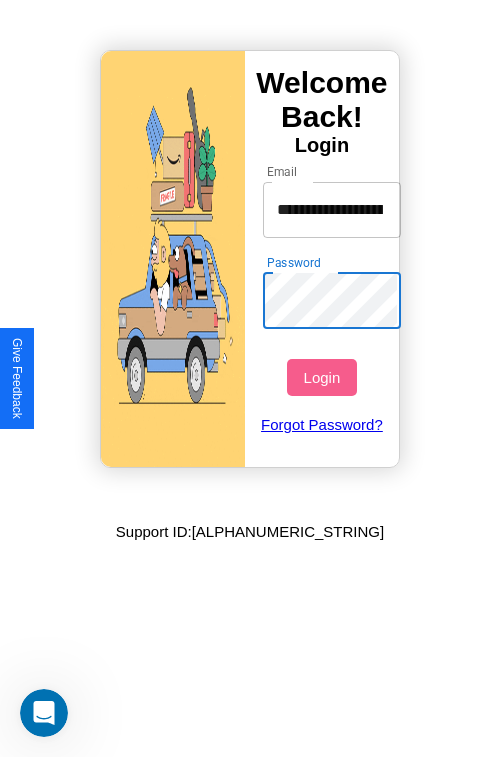 click on "Login" at bounding box center [321, 377] 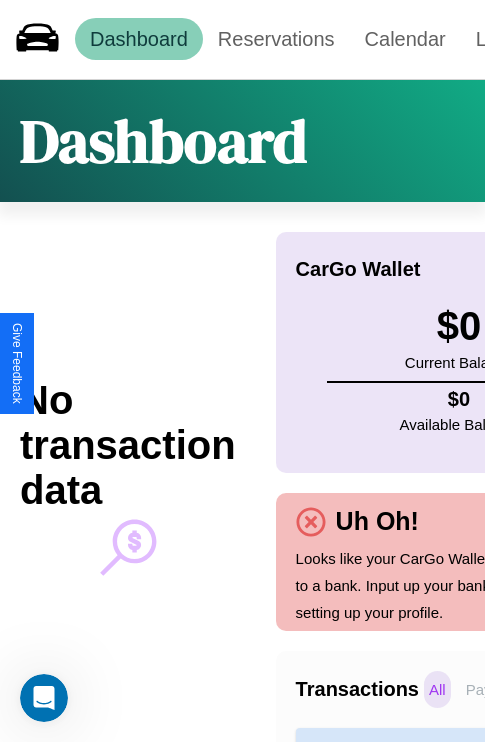 scroll, scrollTop: 0, scrollLeft: 0, axis: both 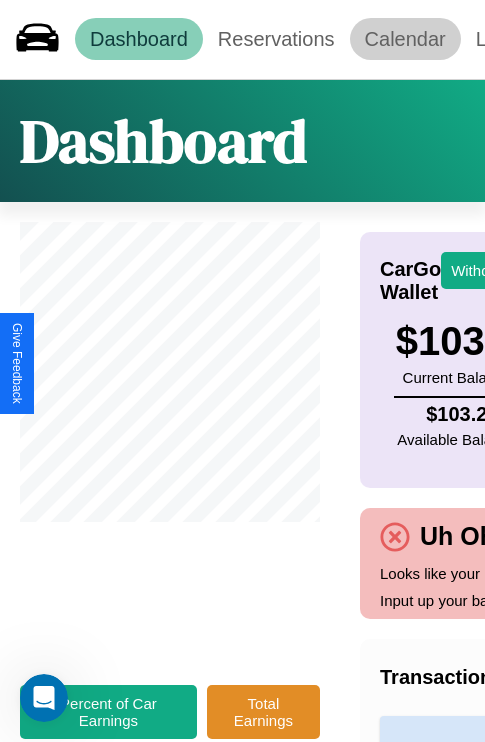 click on "Calendar" at bounding box center (405, 39) 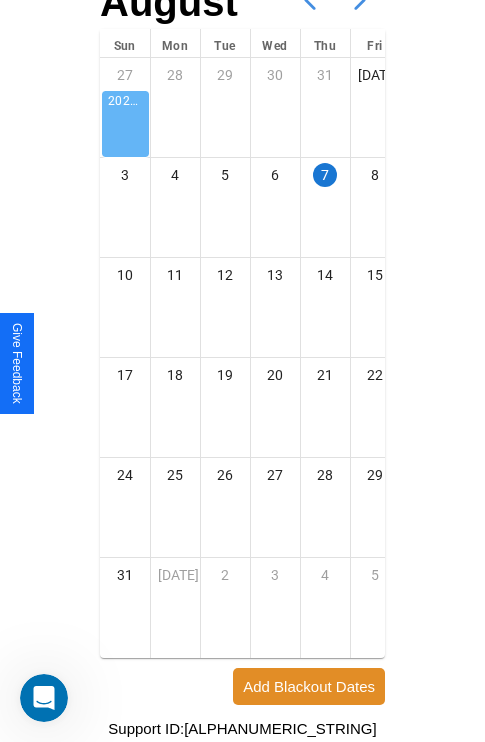 scroll, scrollTop: 242, scrollLeft: 0, axis: vertical 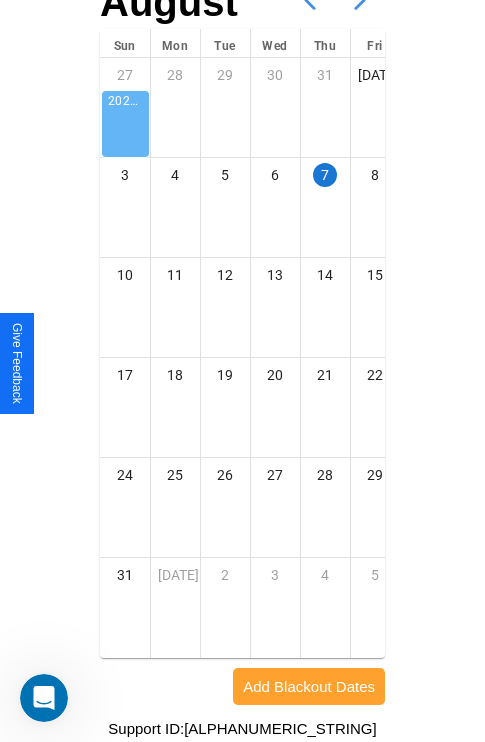 click on "Add Blackout Dates" at bounding box center [309, 686] 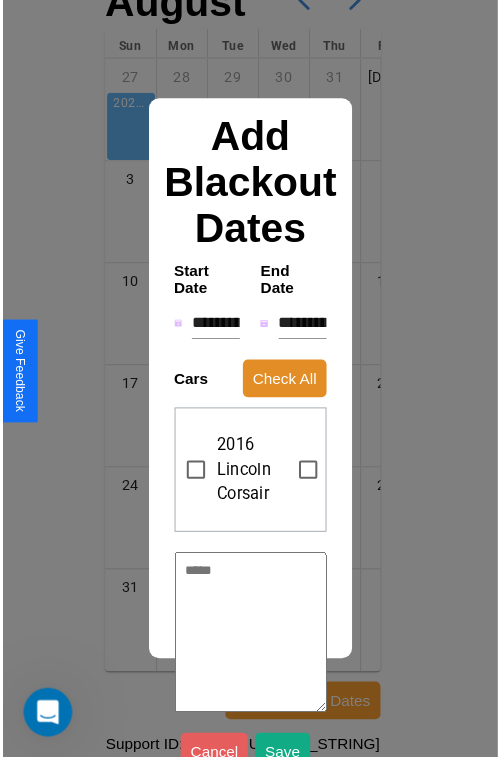 scroll, scrollTop: 227, scrollLeft: 0, axis: vertical 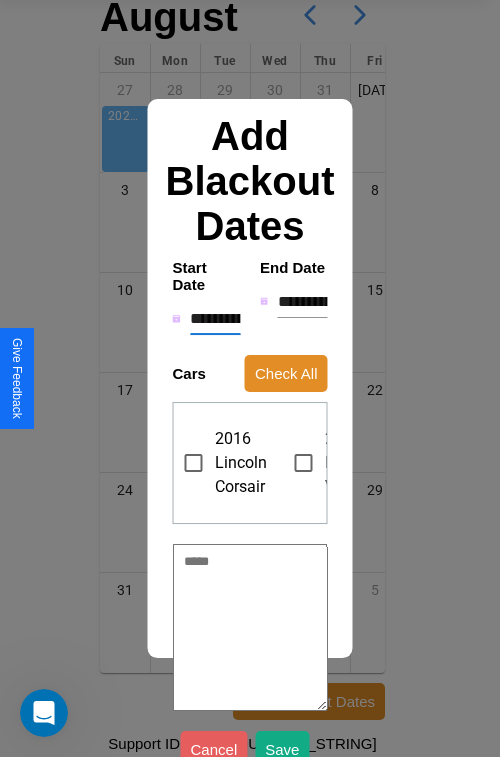 click on "**********" at bounding box center (215, 319) 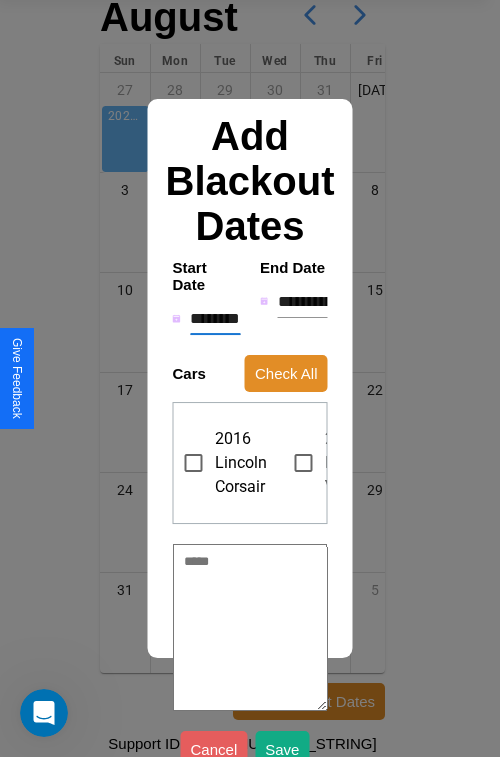 type on "*" 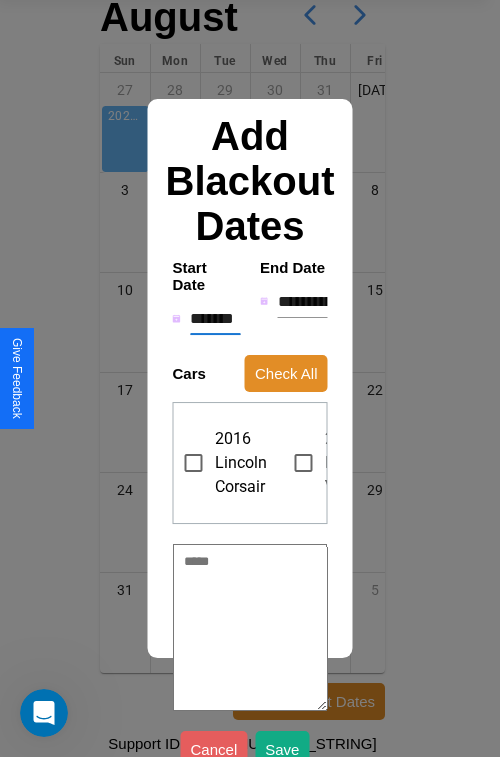 type on "*" 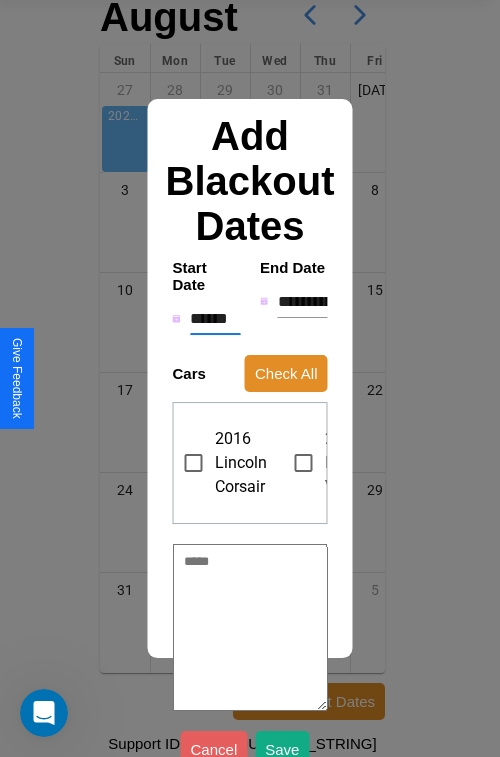 type on "*" 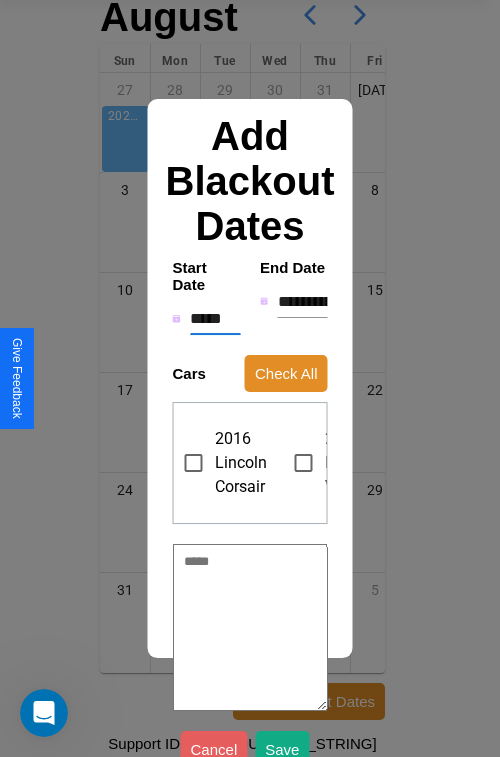 type on "*" 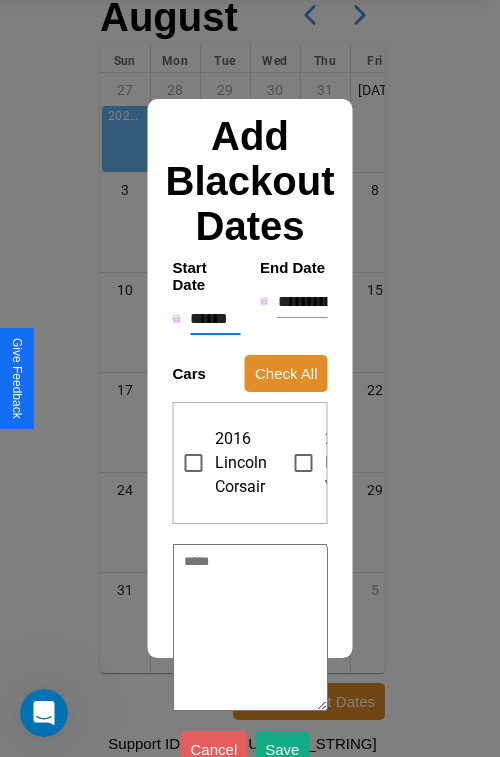 type on "*" 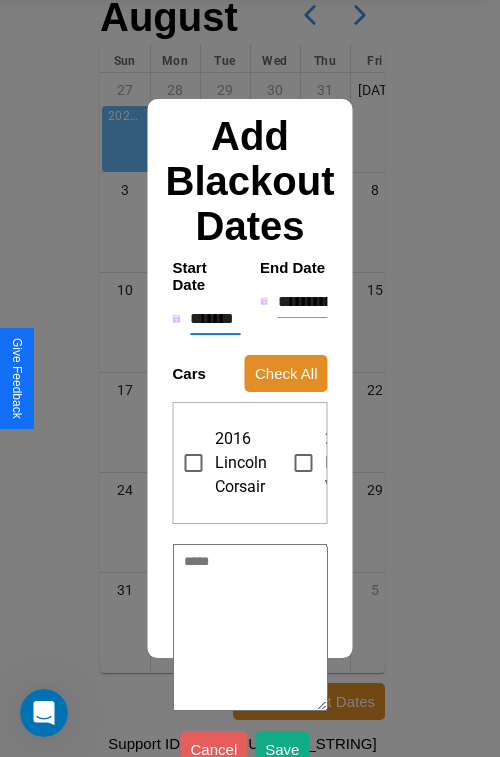 type on "*" 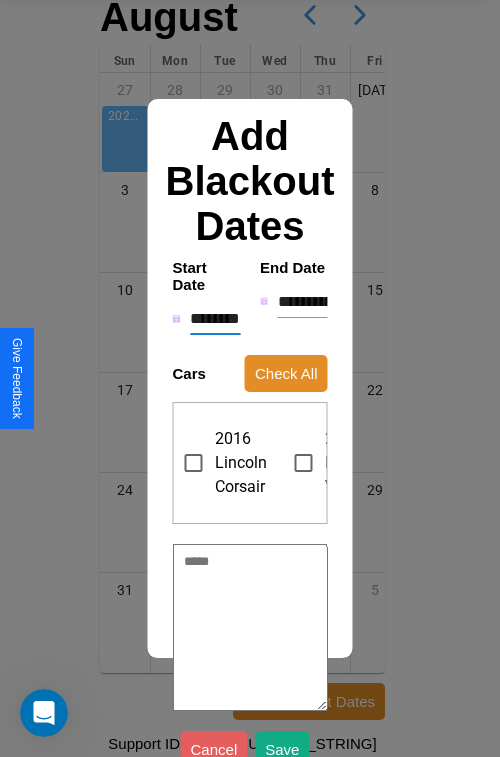 type on "*" 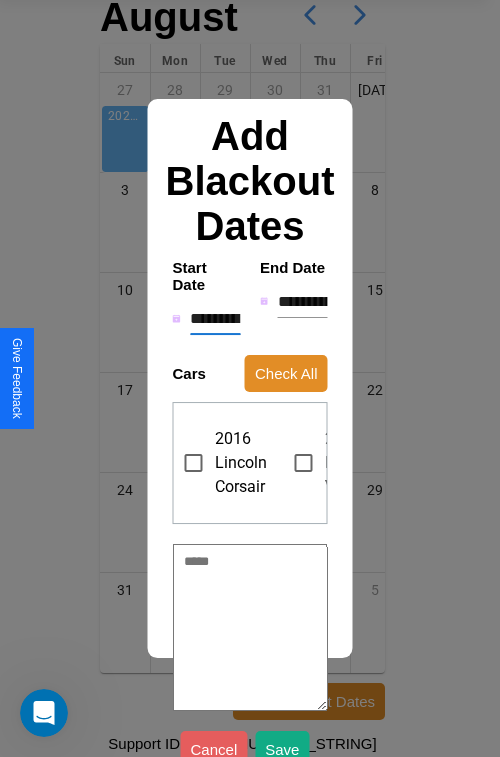 type on "*" 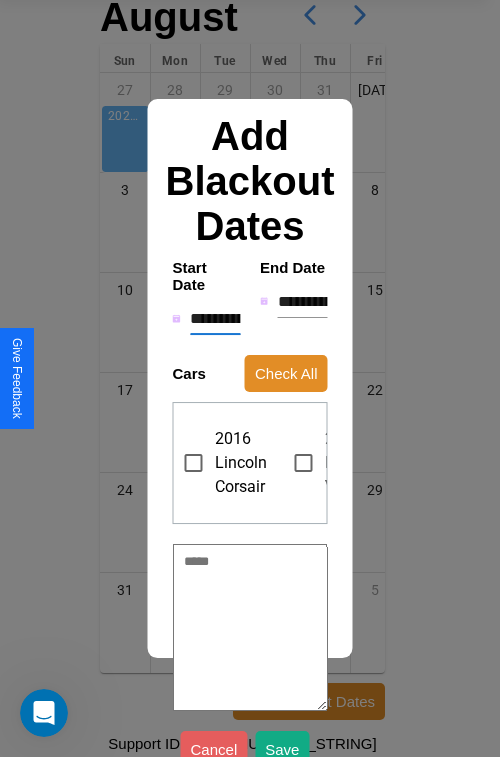 type on "*" 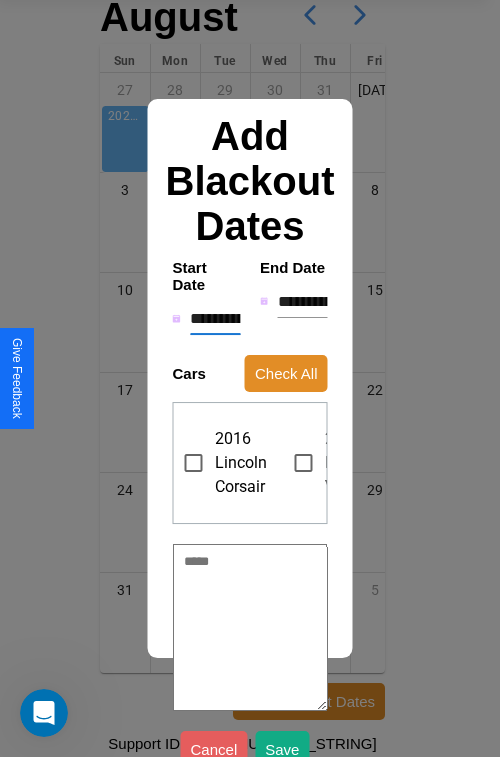 type on "*" 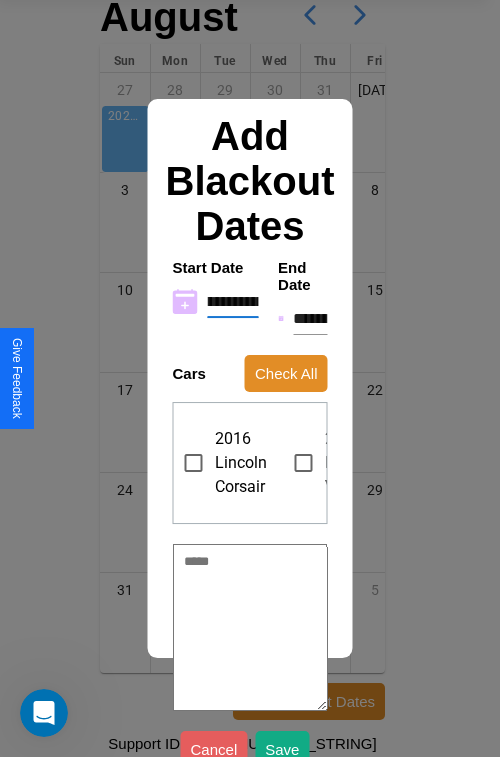 type on "**********" 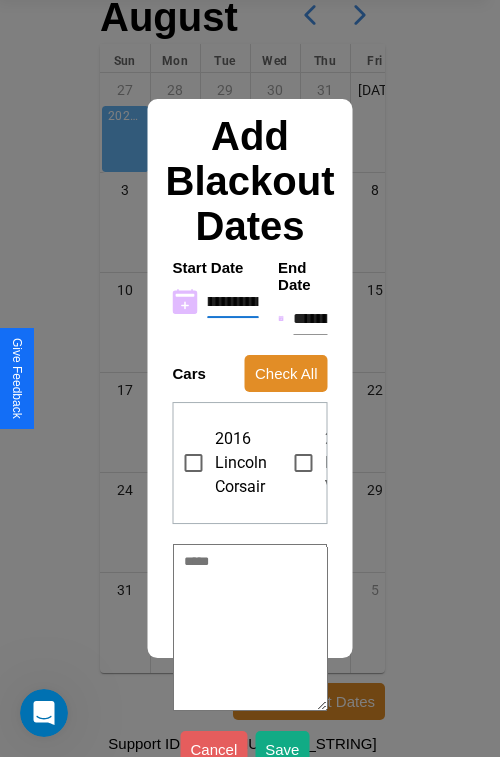 type on "*" 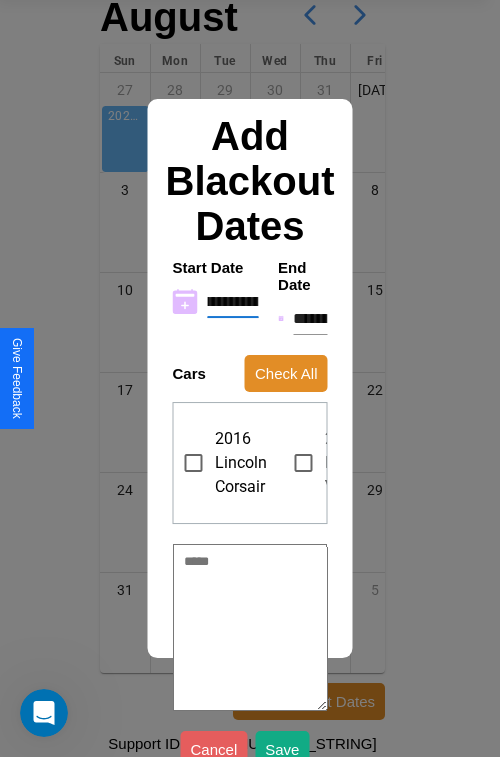 type on "**********" 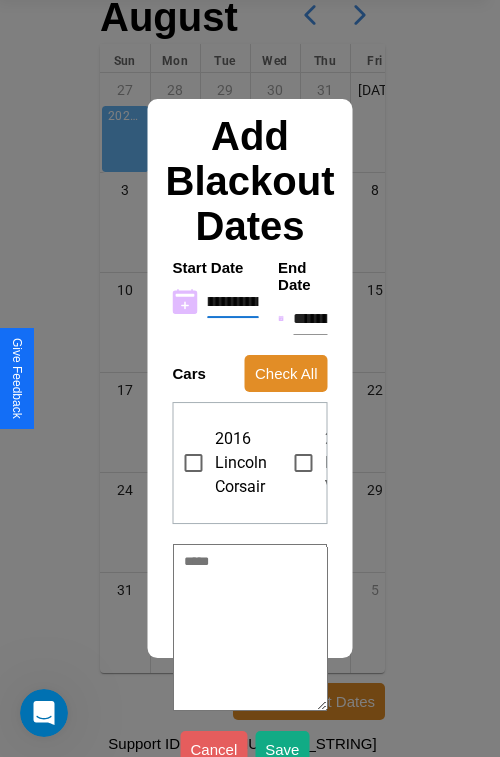 type on "*" 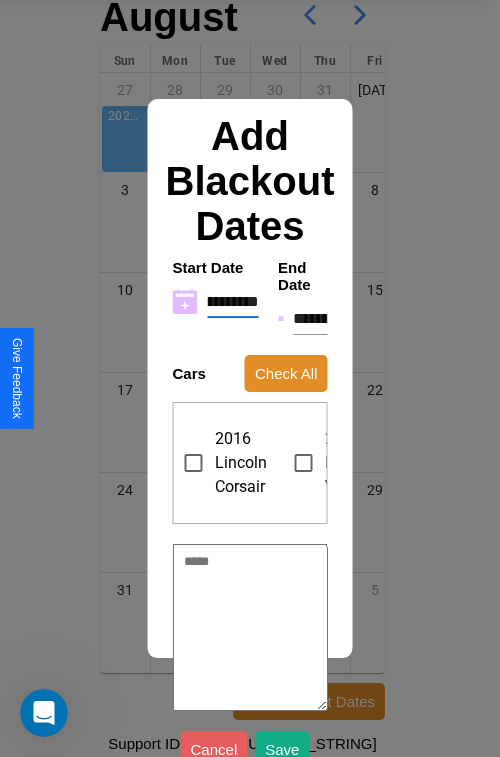 type on "**********" 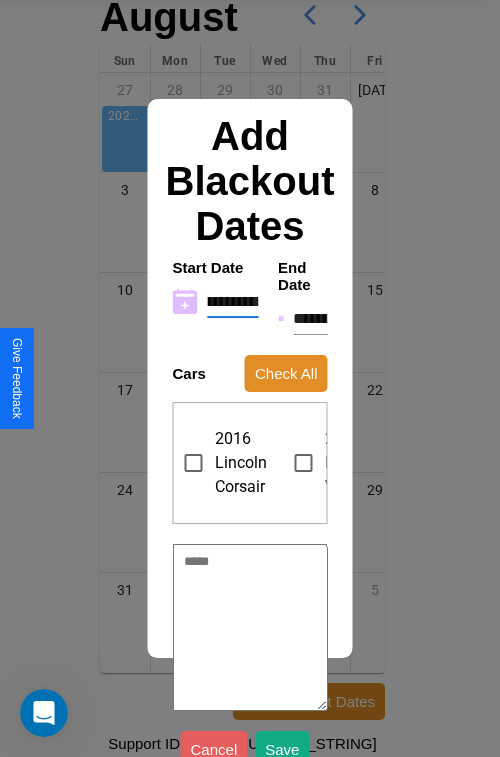 type on "*" 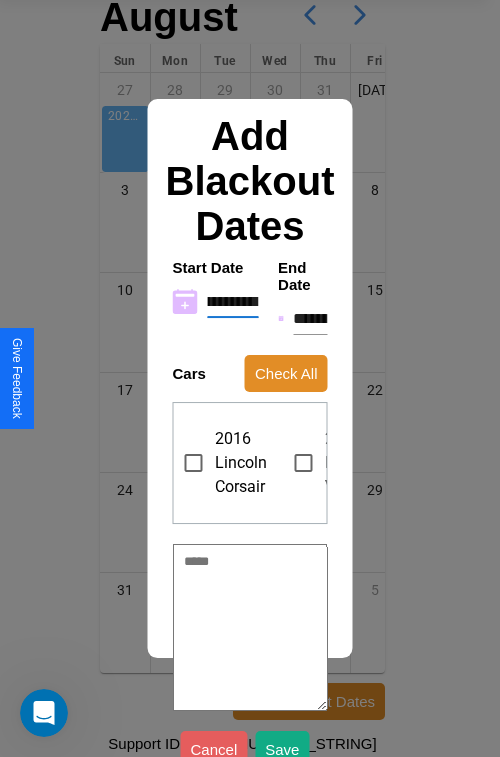 type on "**********" 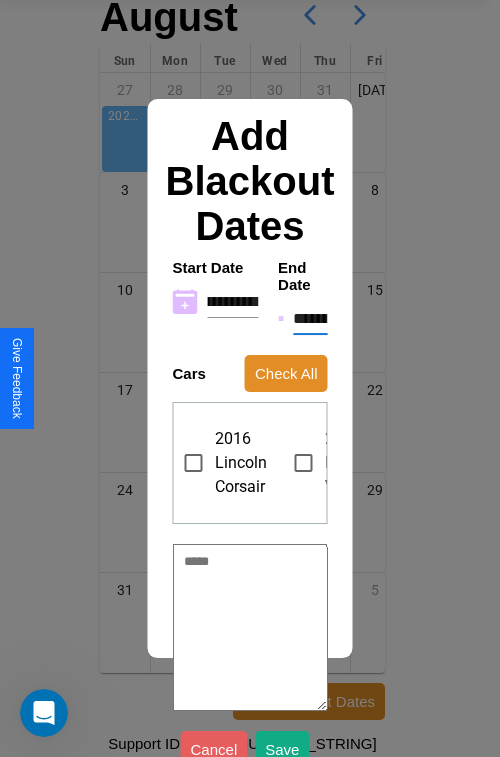 scroll, scrollTop: 0, scrollLeft: 0, axis: both 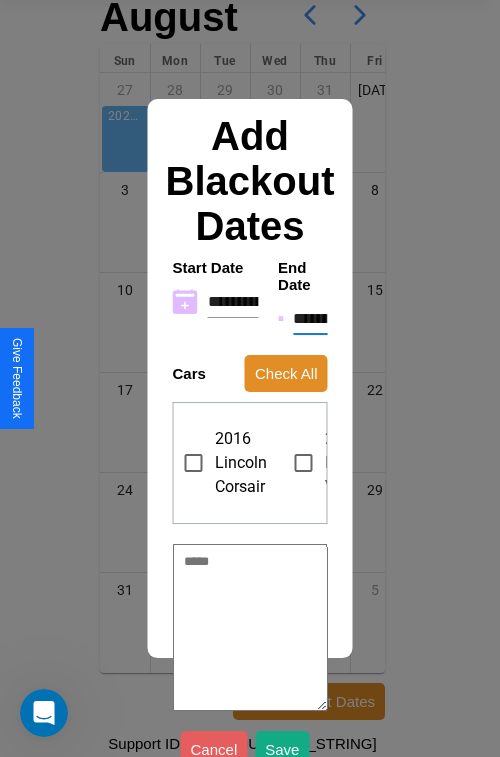 click on "**********" at bounding box center (310, 319) 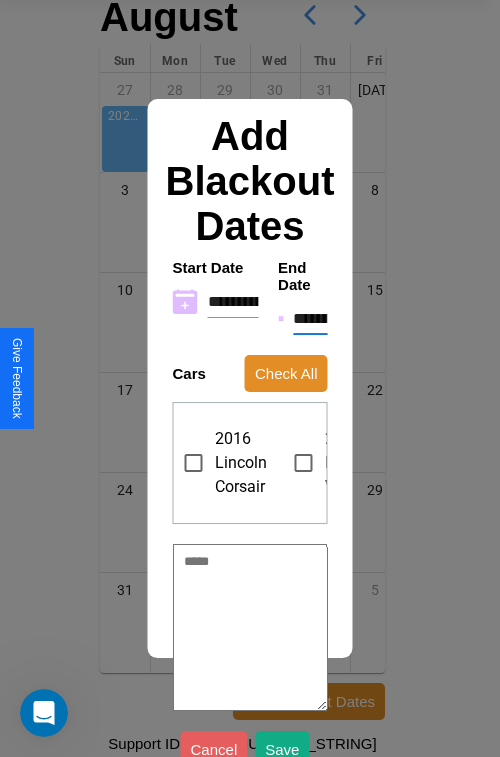 type on "*" 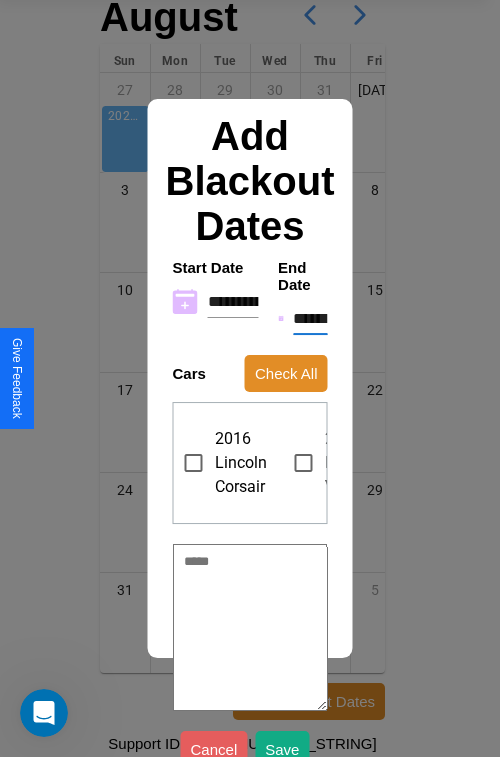 type on "*" 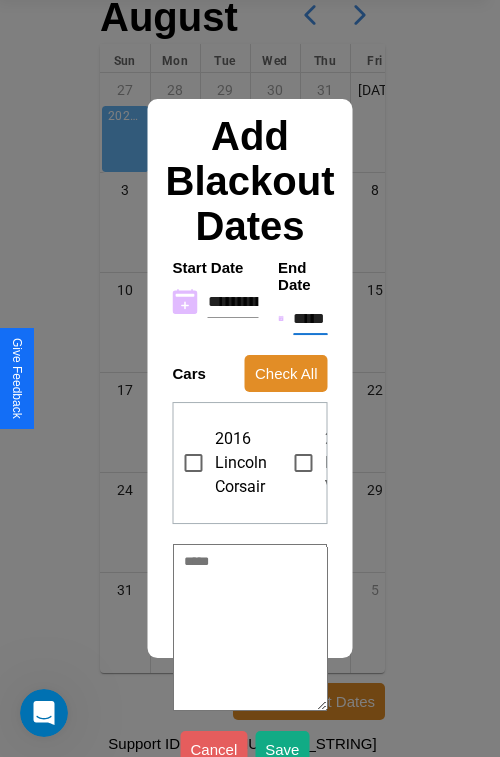 type on "*" 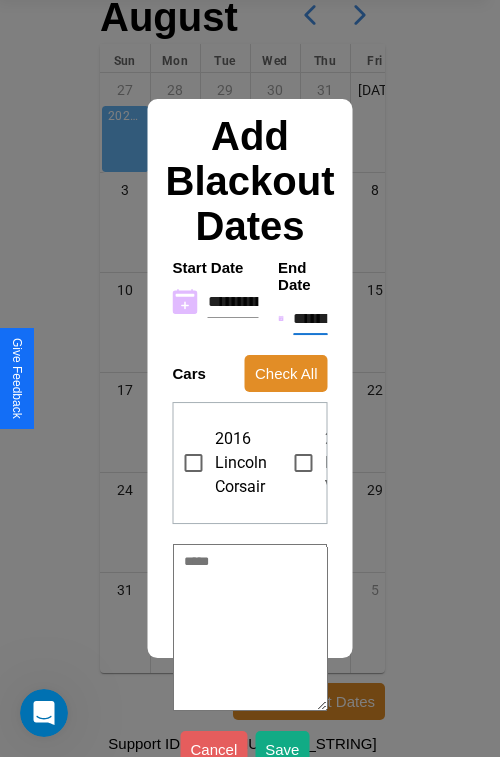 type on "*" 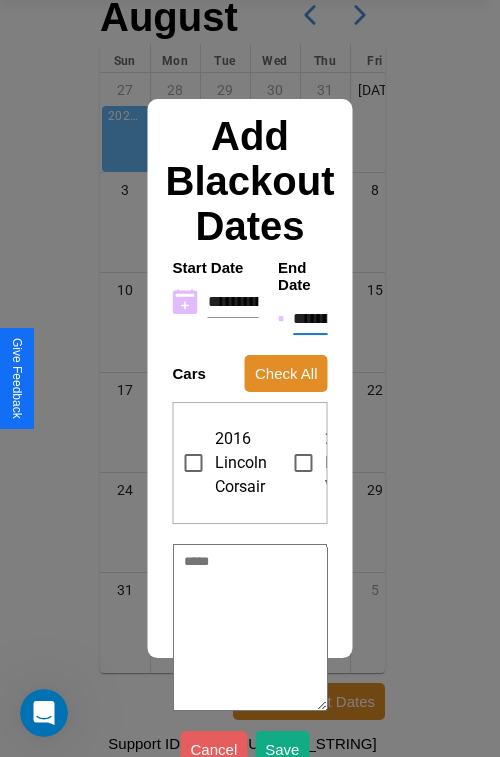 type on "*" 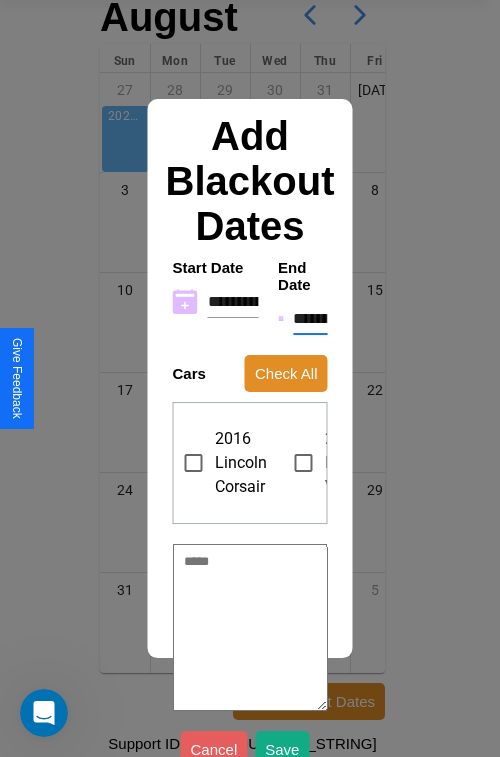 type on "*" 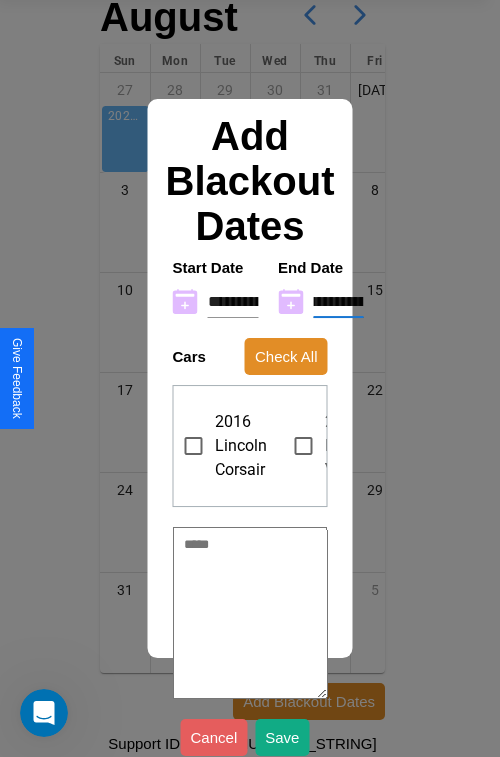 type on "**********" 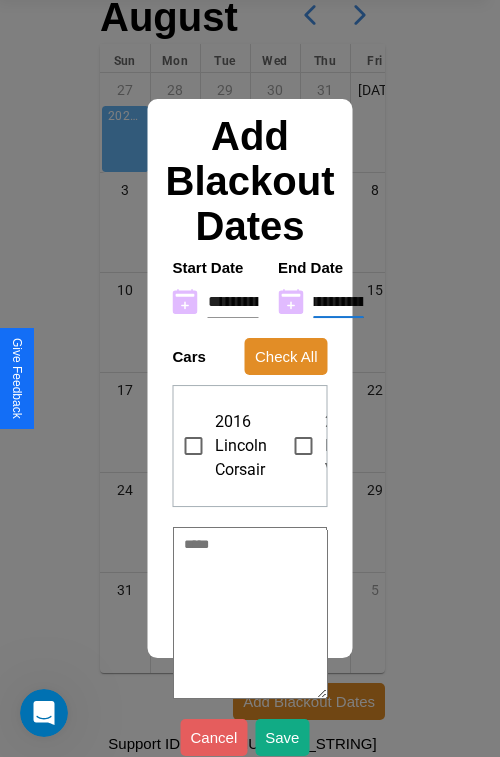 type on "*" 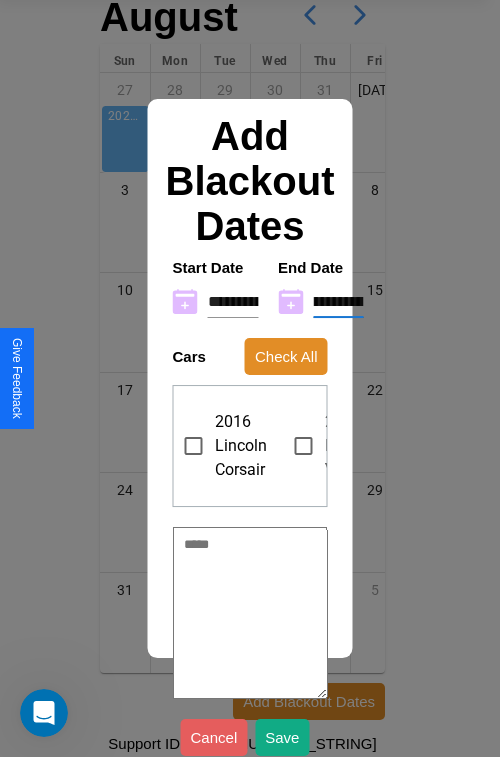 type on "**********" 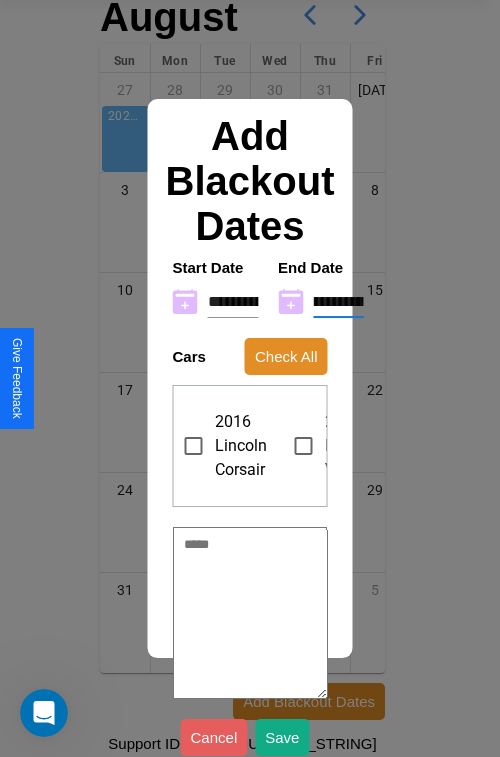 type on "*" 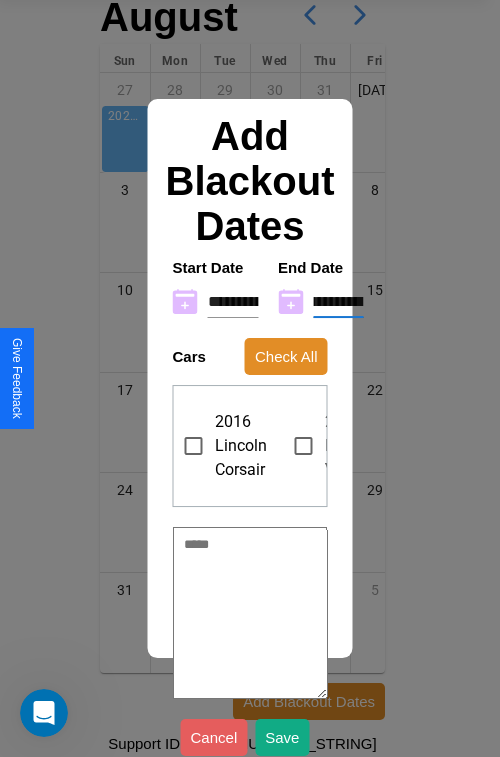 scroll, scrollTop: 0, scrollLeft: 60, axis: horizontal 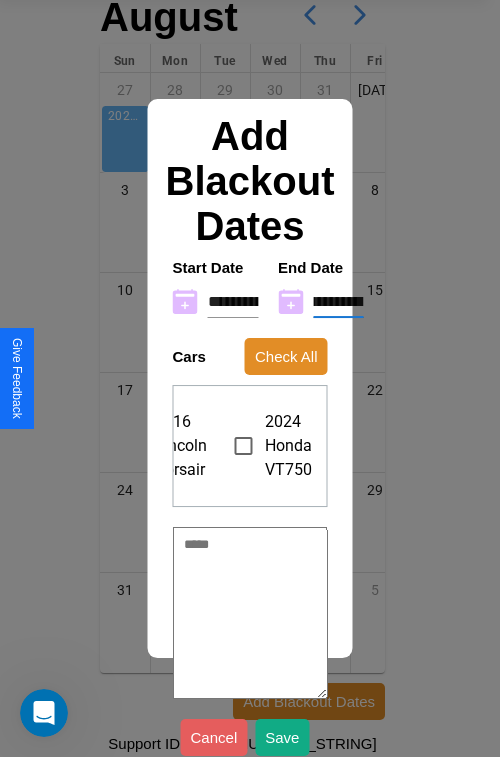type on "**********" 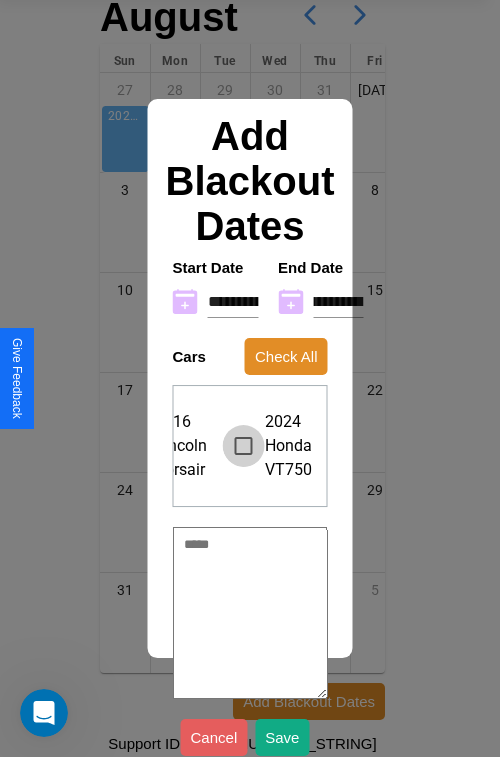 scroll, scrollTop: 0, scrollLeft: 0, axis: both 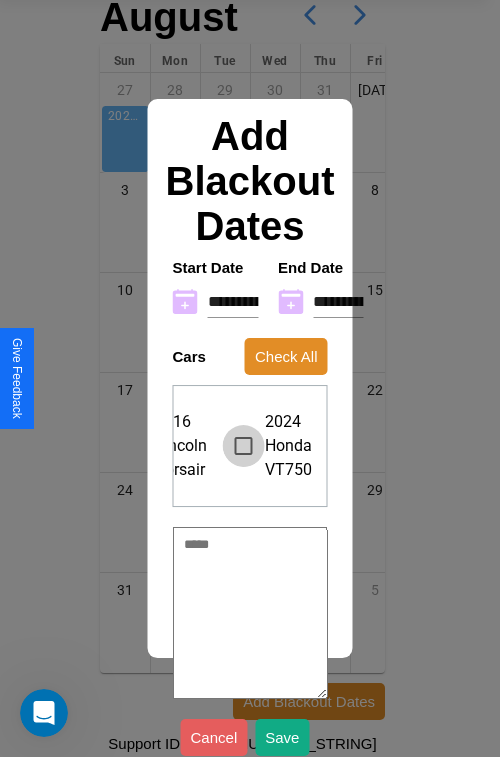 type on "*" 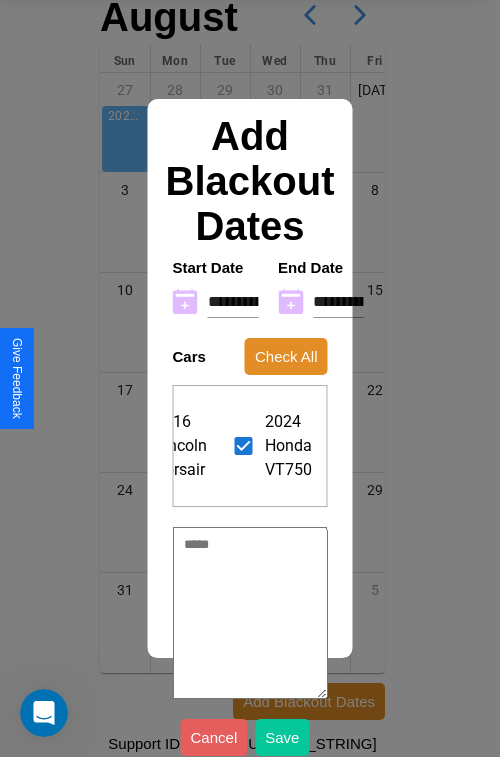 click on "Save" at bounding box center [282, 737] 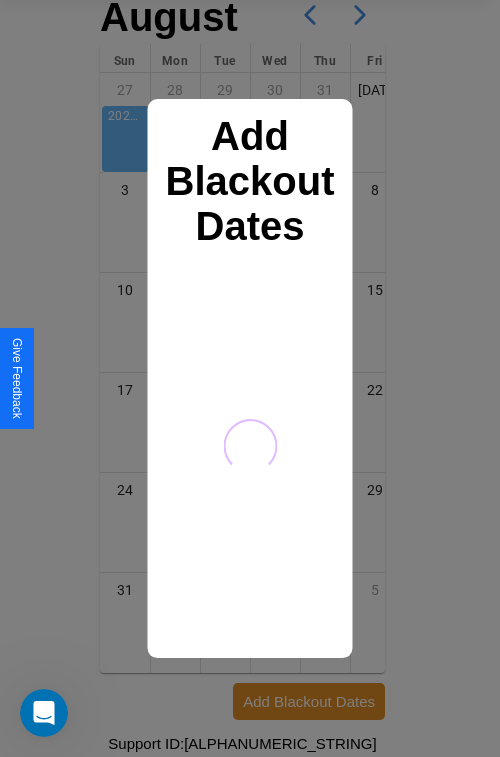 scroll, scrollTop: 0, scrollLeft: 0, axis: both 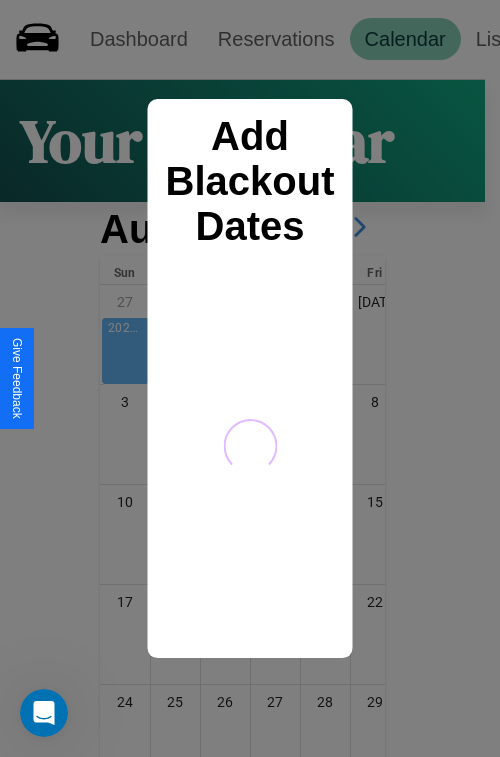 click at bounding box center [250, 378] 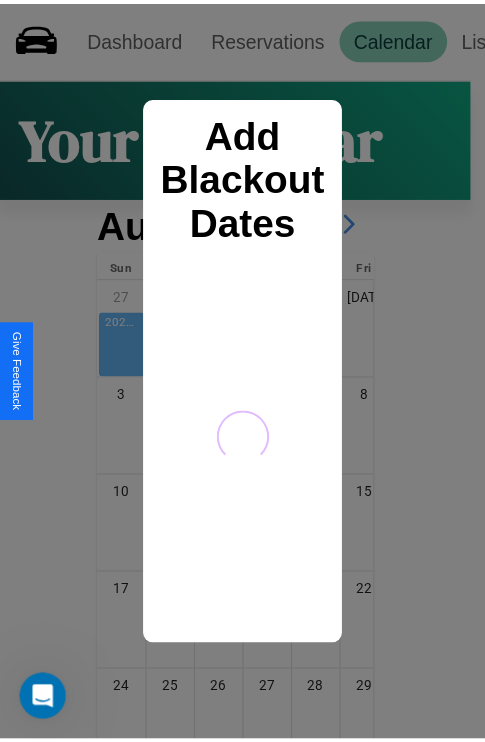 scroll, scrollTop: 227, scrollLeft: 0, axis: vertical 